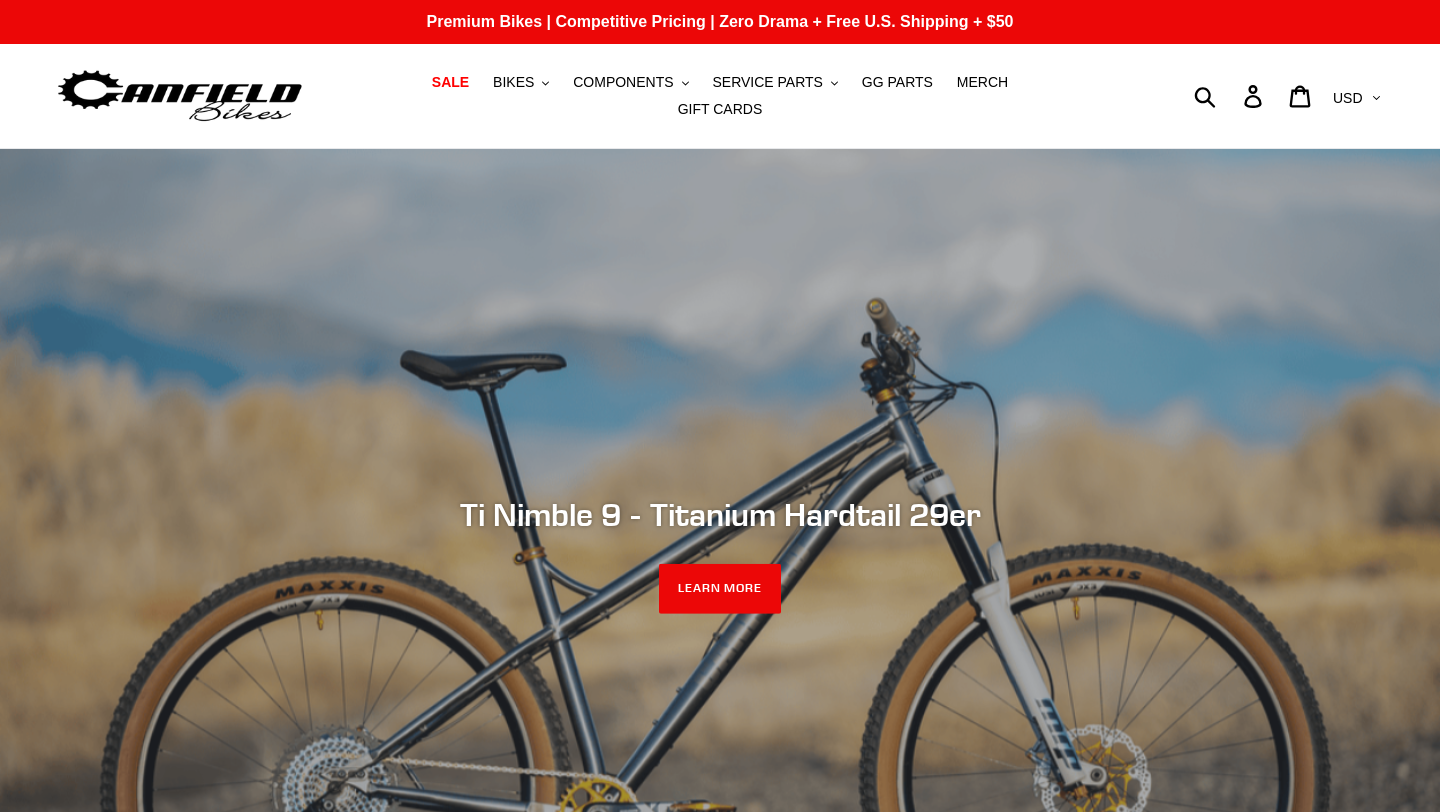 scroll, scrollTop: 18, scrollLeft: 0, axis: vertical 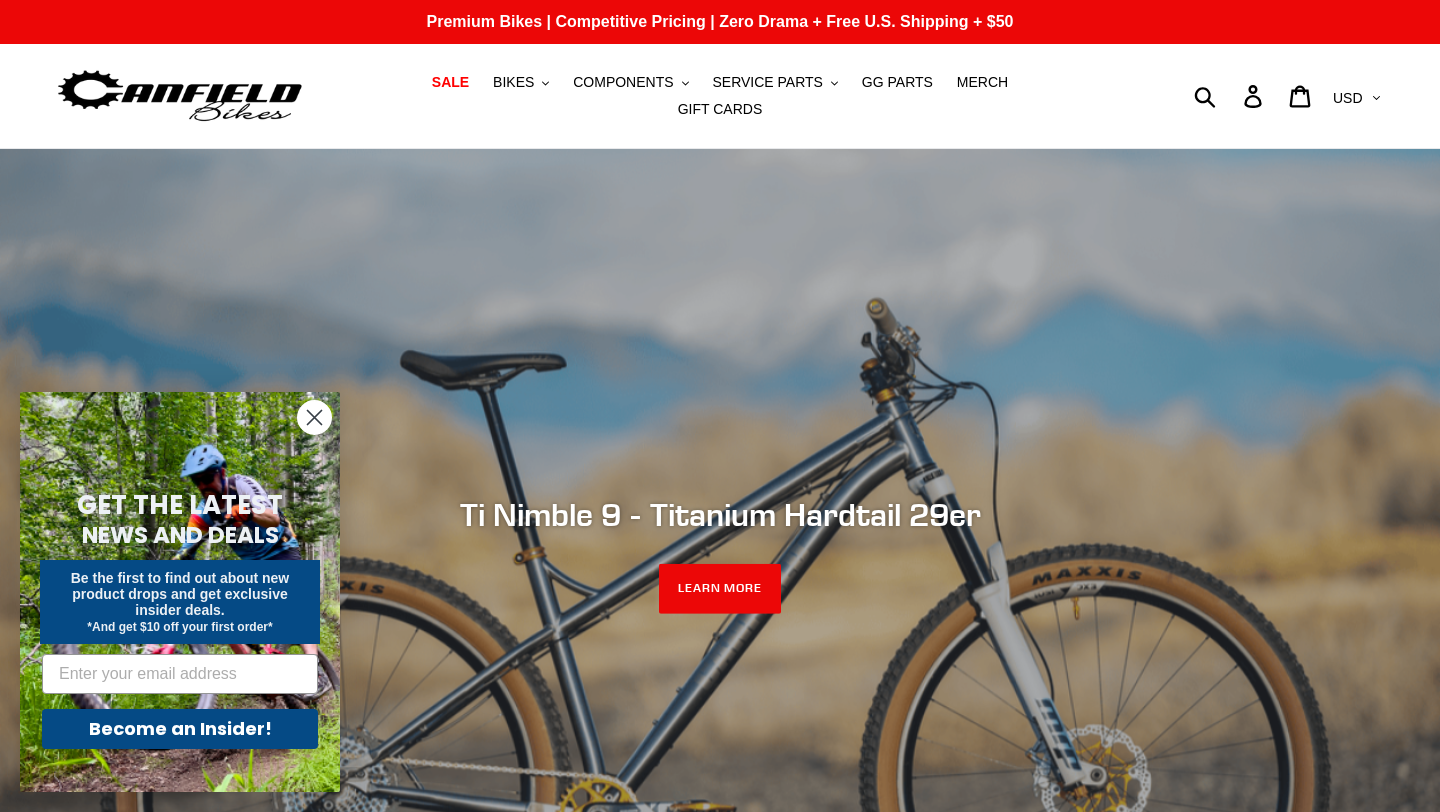 click 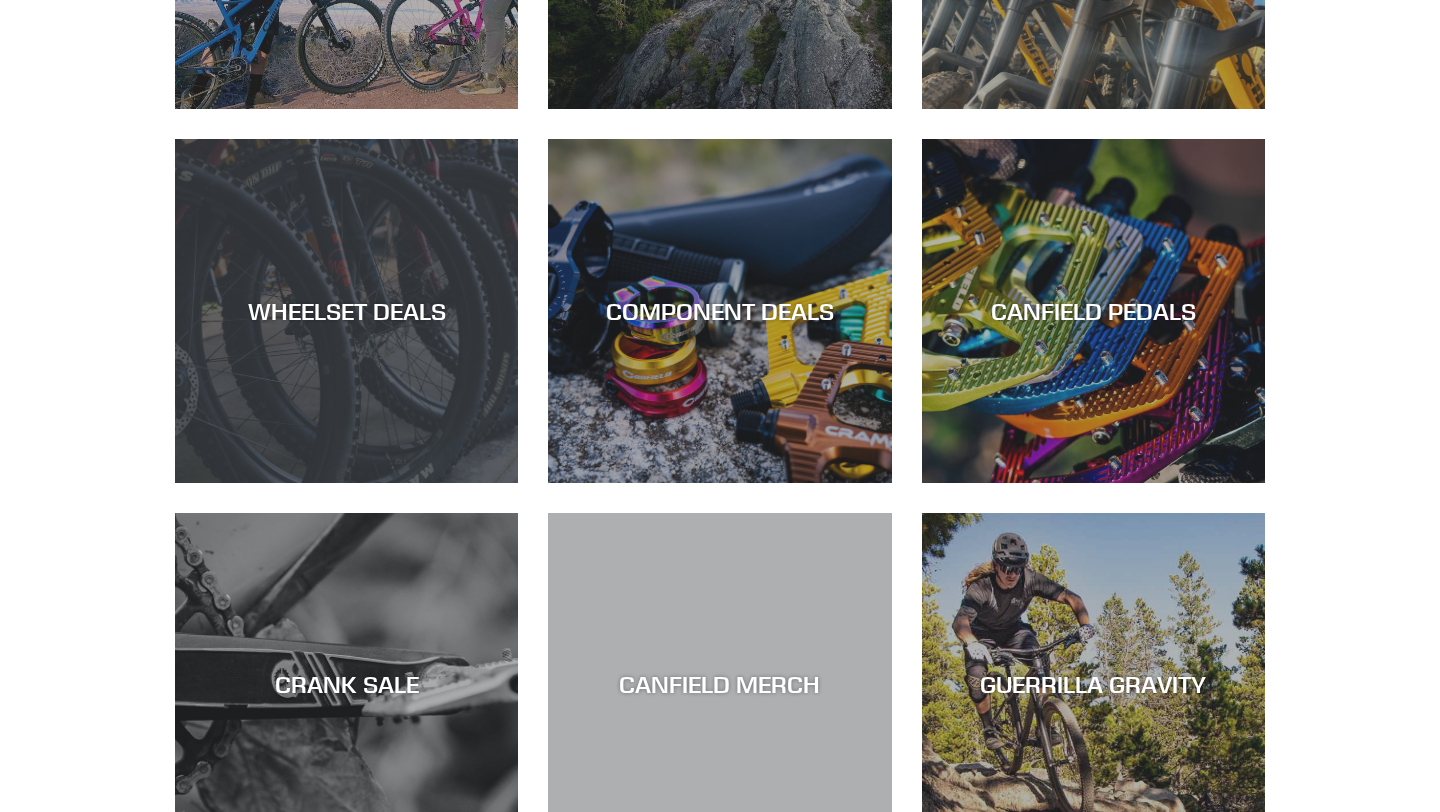 scroll, scrollTop: 1272, scrollLeft: 0, axis: vertical 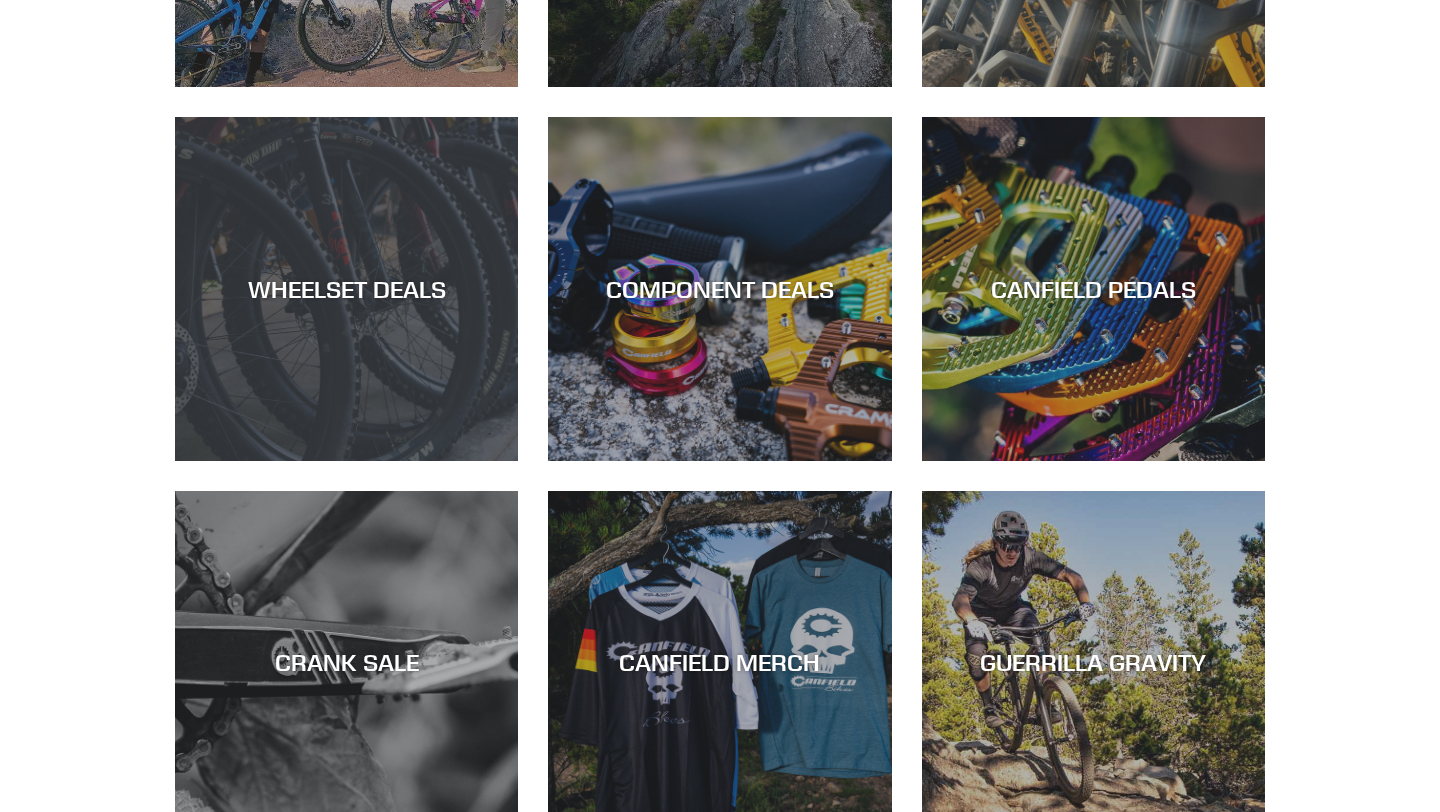 click on "WHEELSET DEALS" at bounding box center [346, 289] 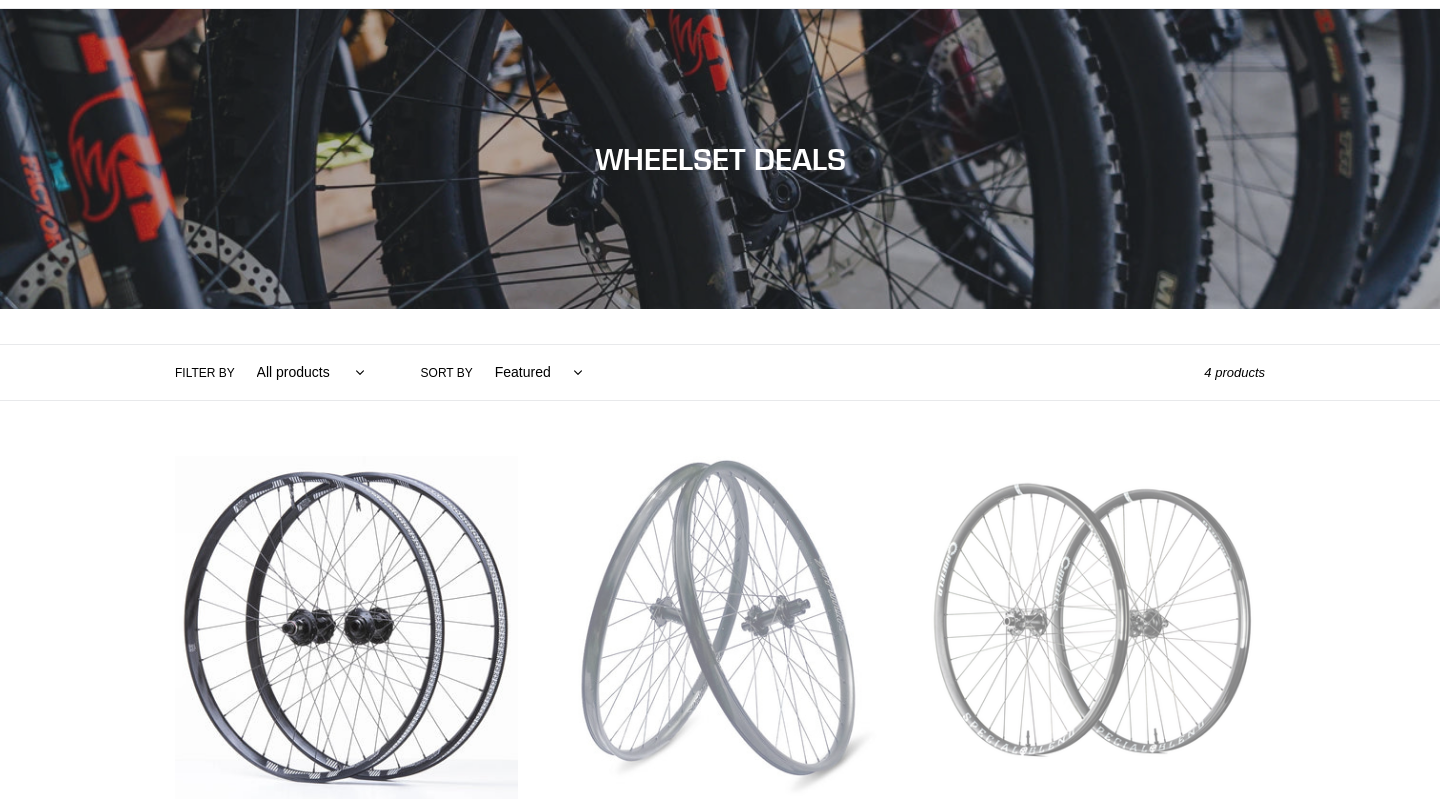 scroll, scrollTop: 469, scrollLeft: 0, axis: vertical 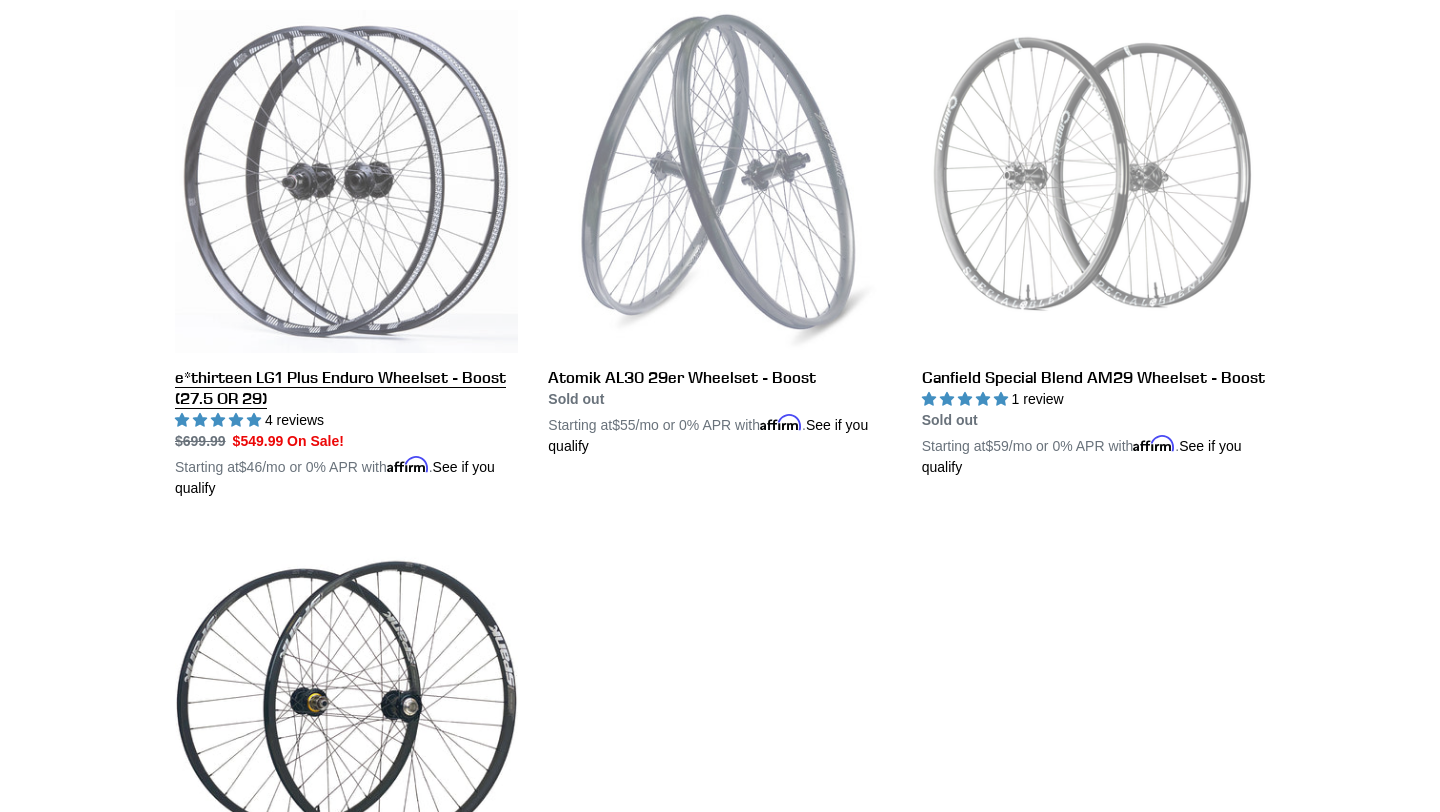 click on "e*thirteen LG1 Plus Enduro Wheelset - Boost (27.5 OR 29)" at bounding box center [346, 254] 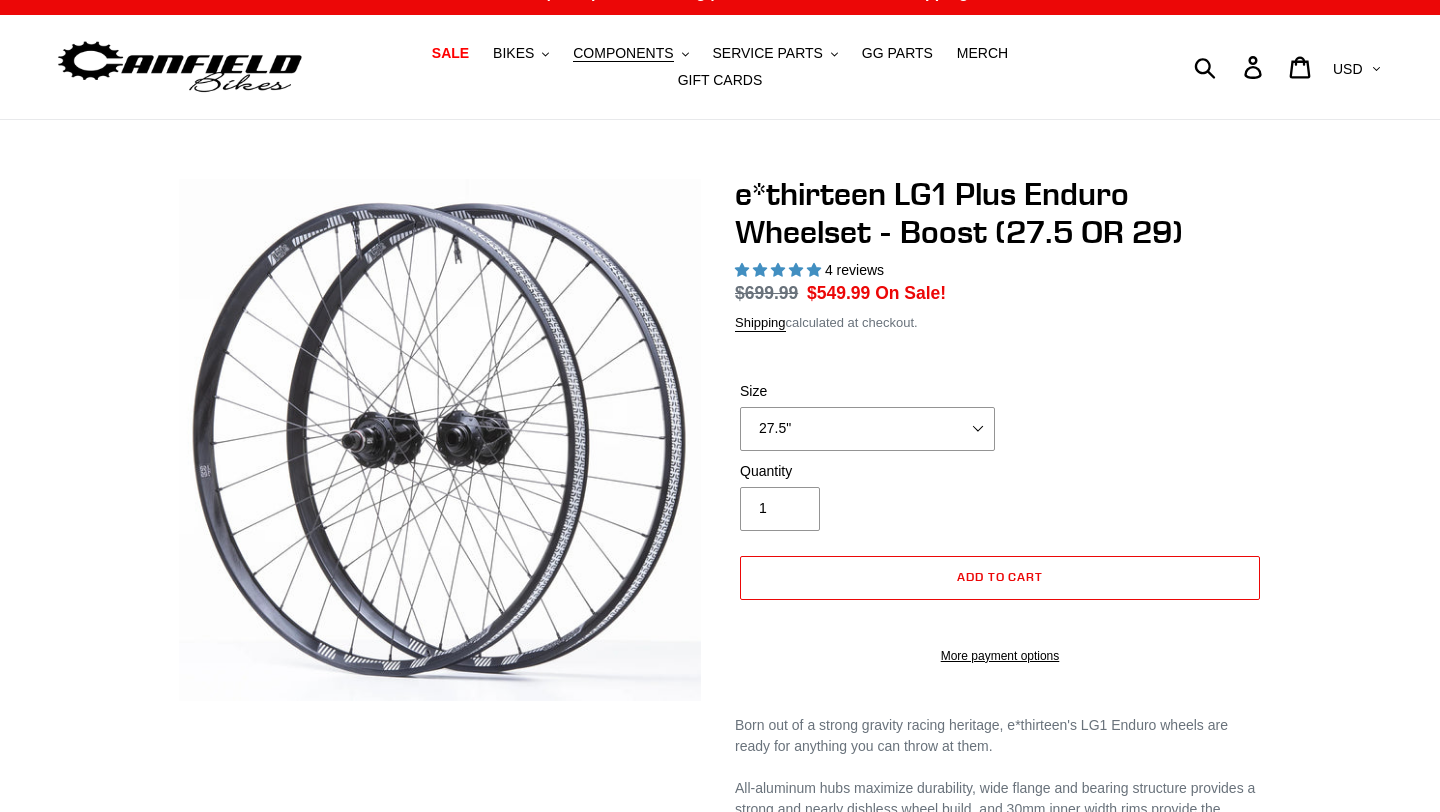 scroll, scrollTop: 69, scrollLeft: 0, axis: vertical 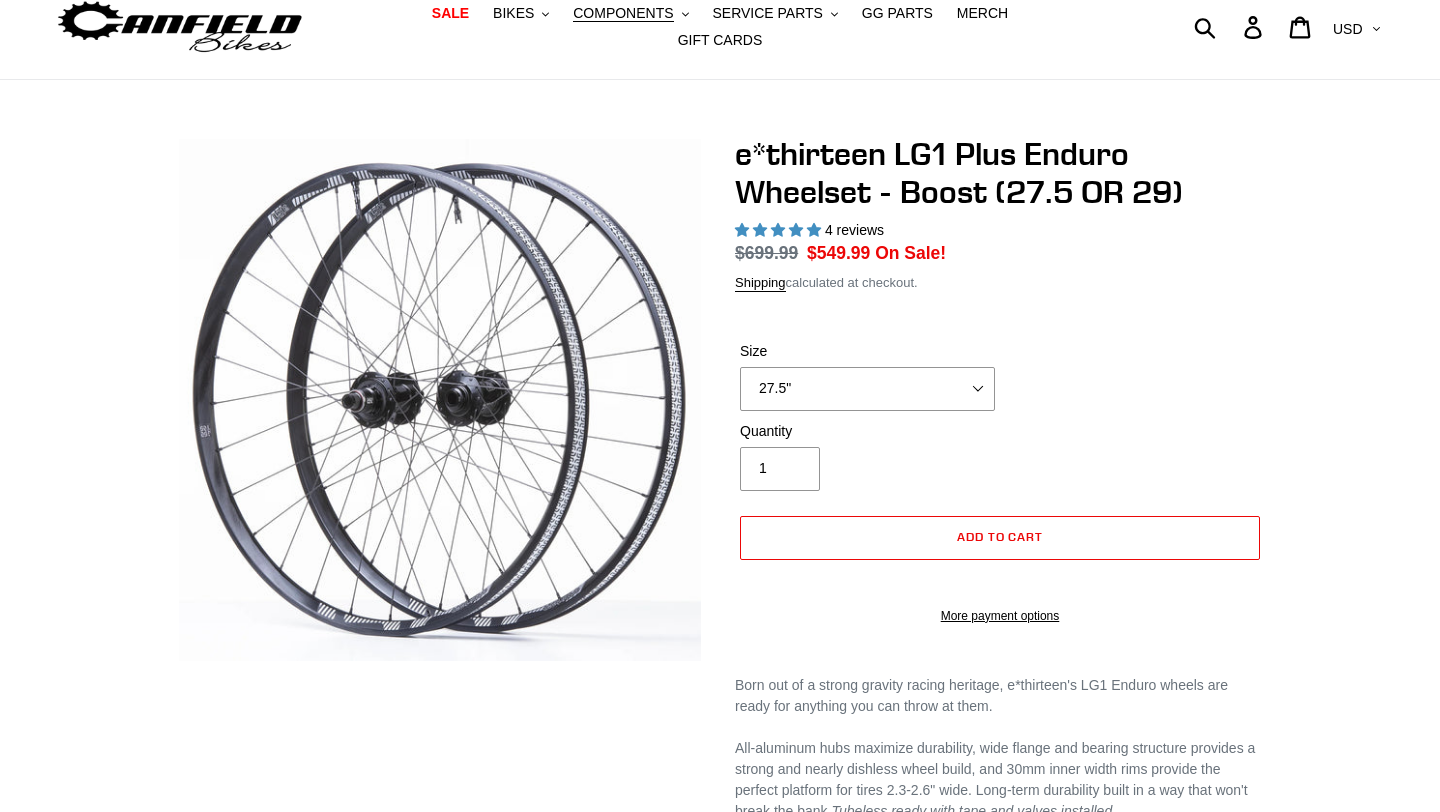 select on "highest-rating" 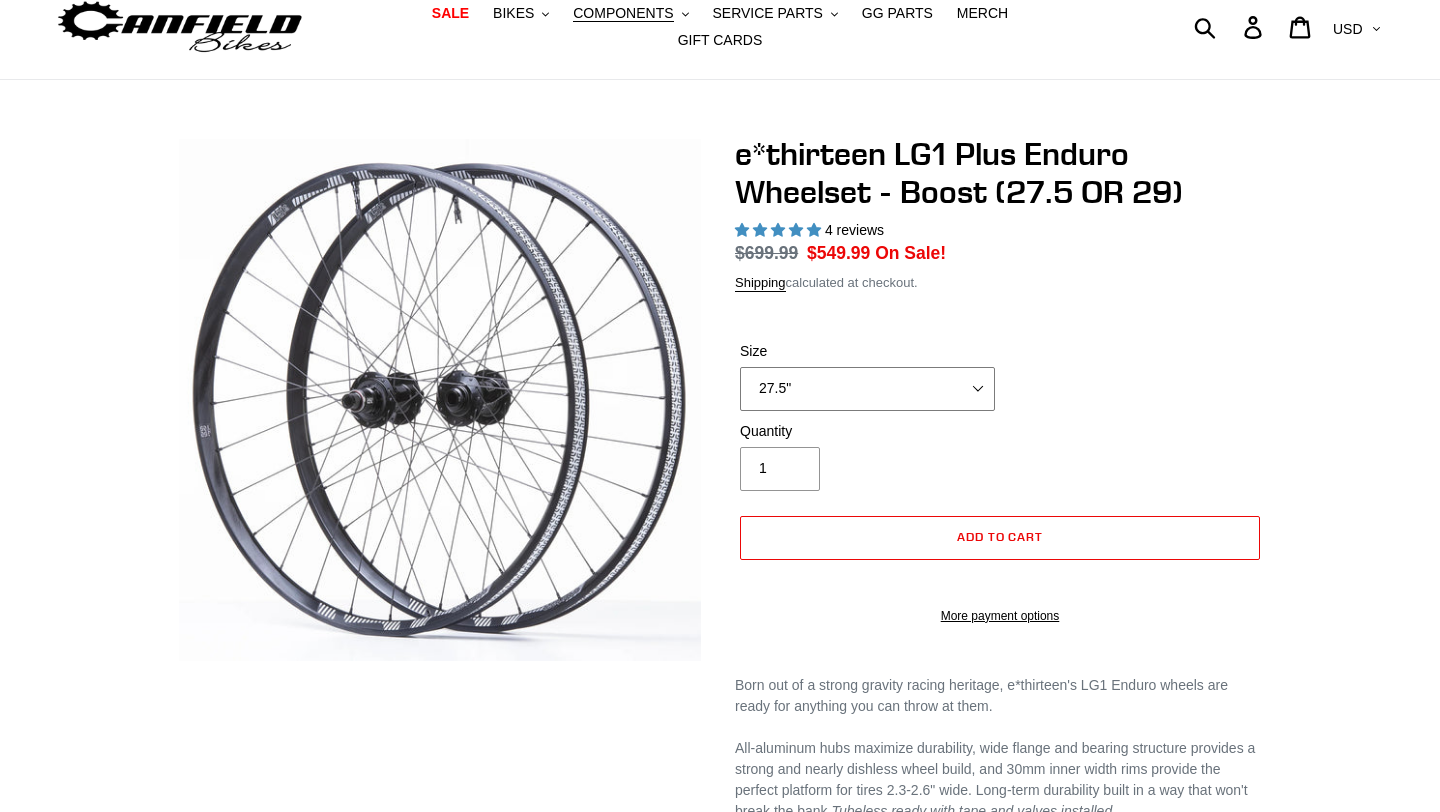 click on "27.5"
29"" at bounding box center (867, 389) 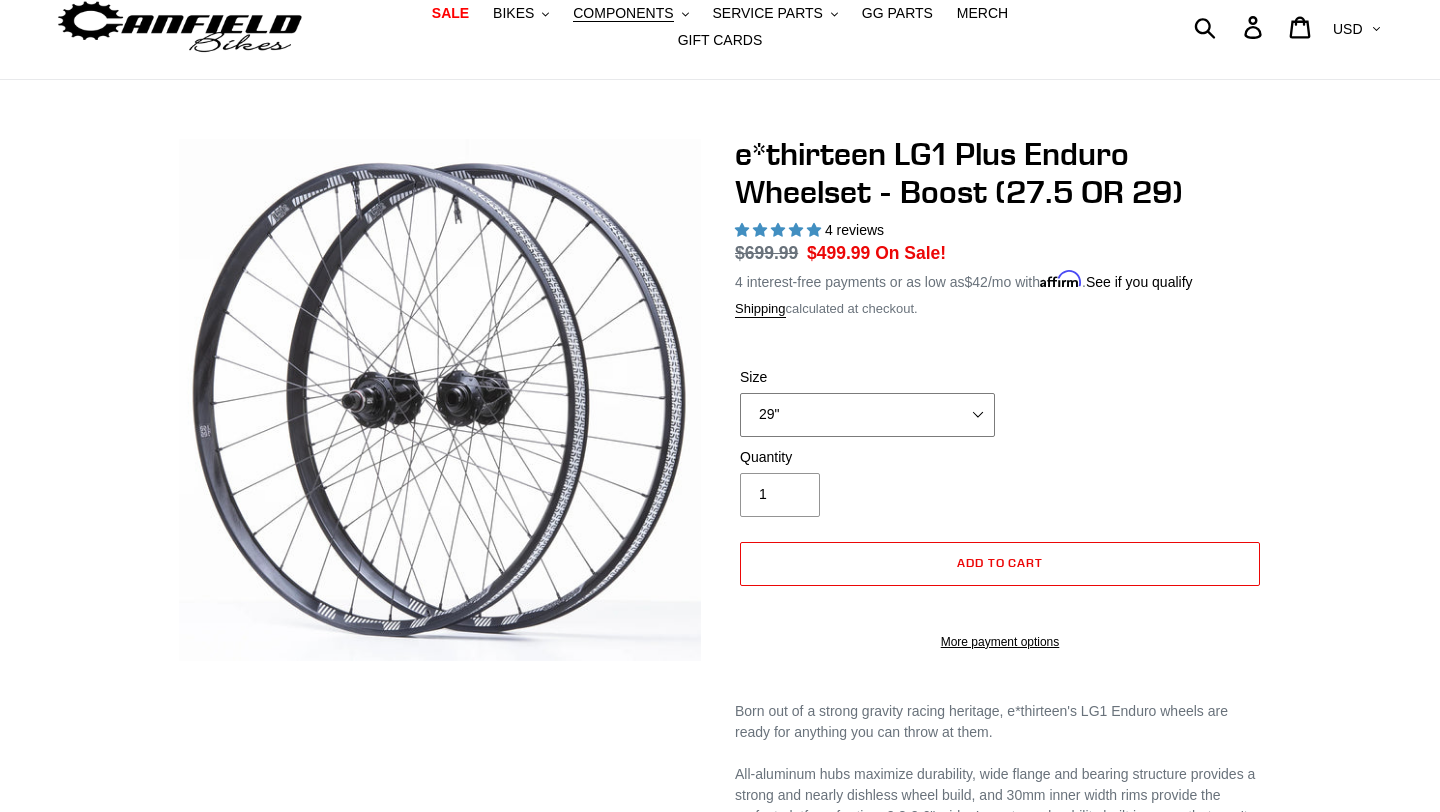 click on "27.5"
29"" at bounding box center (867, 415) 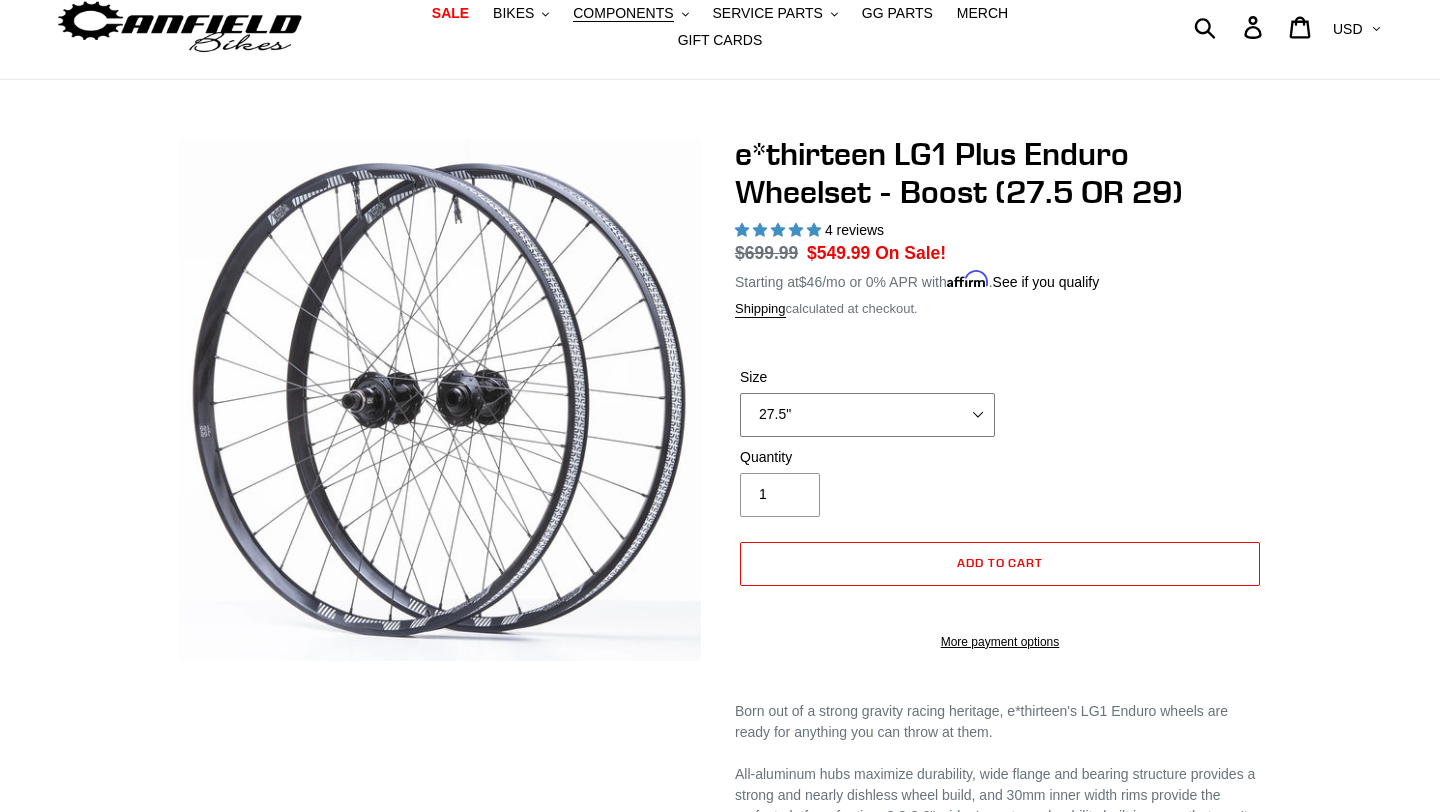 click on "27.5"
29"" at bounding box center (867, 415) 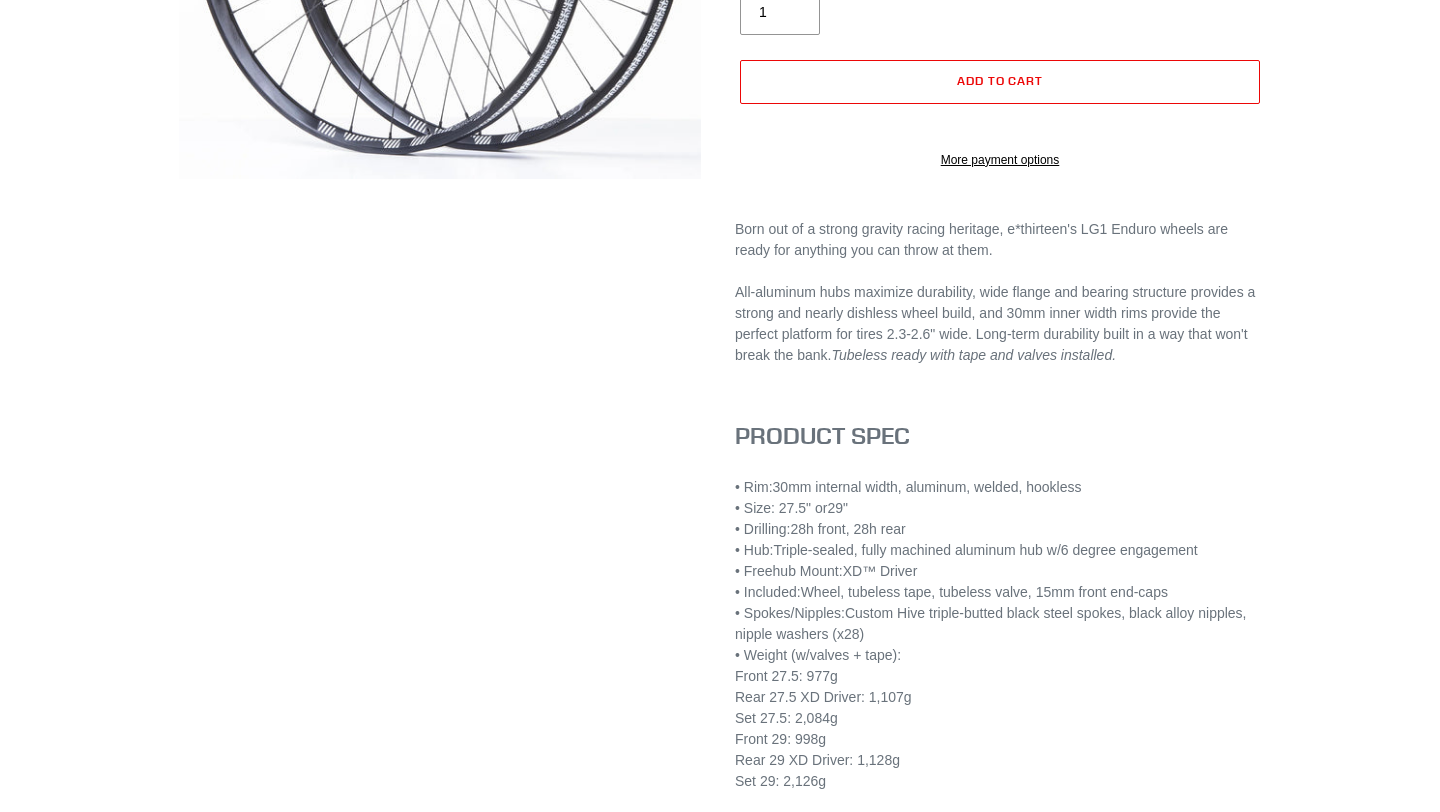 scroll, scrollTop: 0, scrollLeft: 0, axis: both 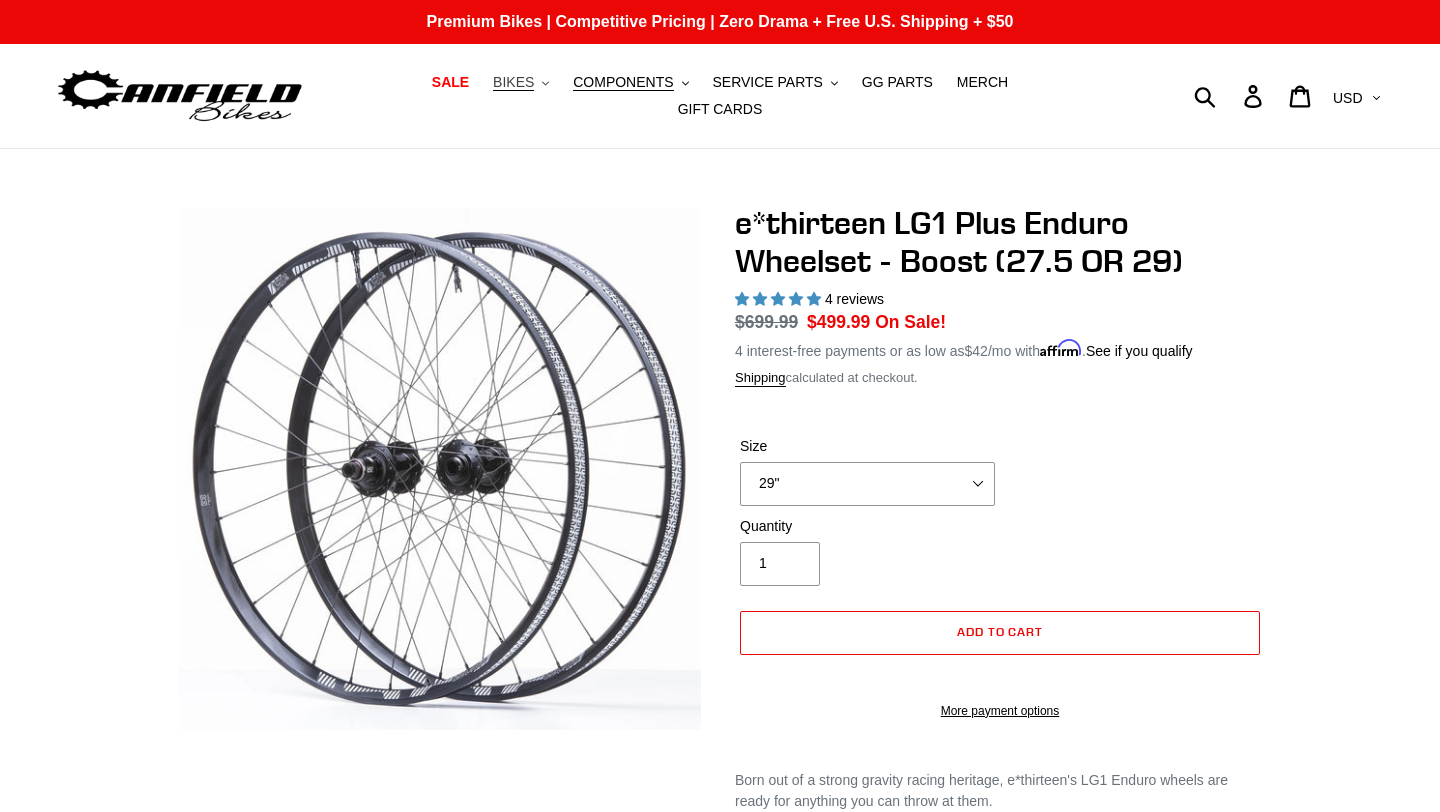 click on "BIKES" at bounding box center [513, 82] 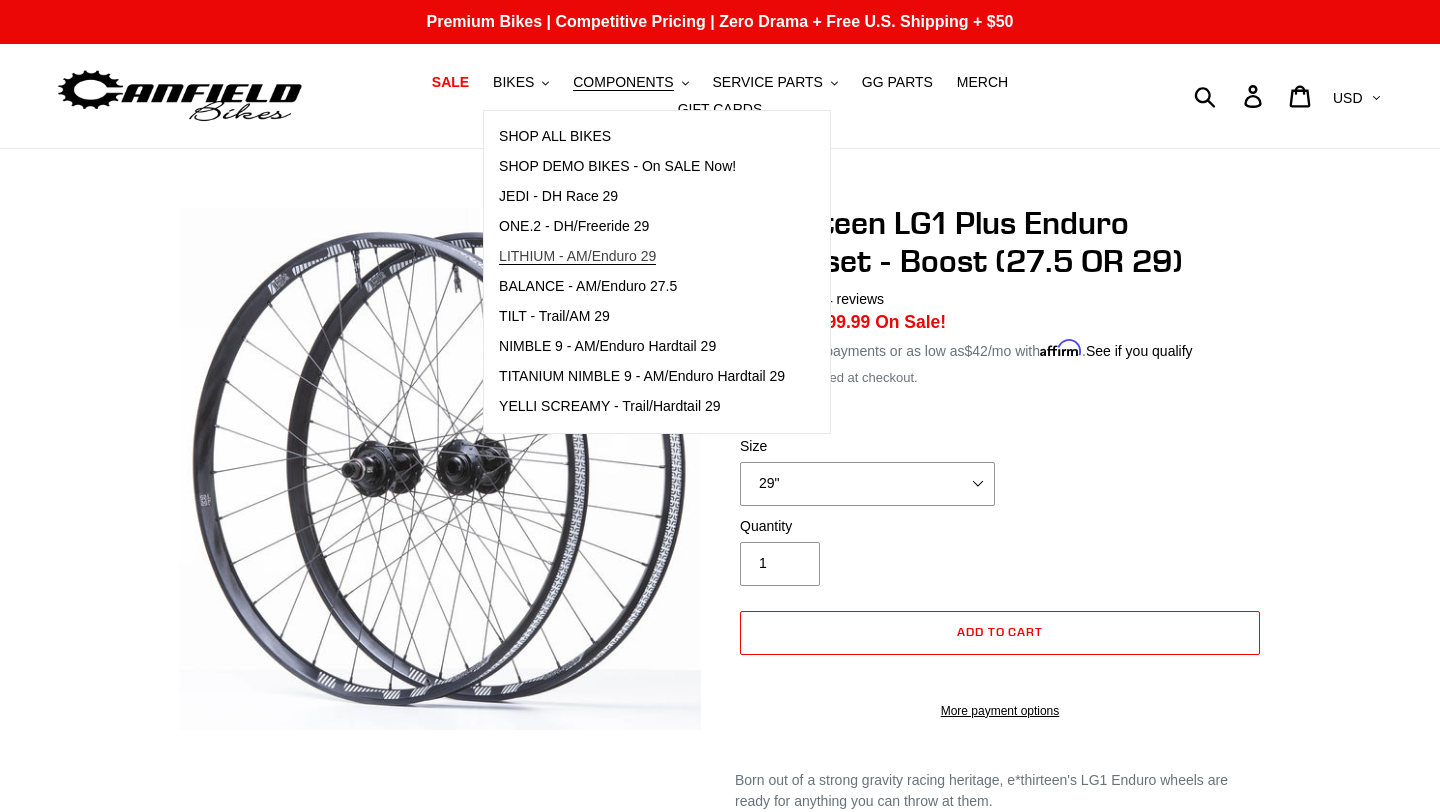 click on "LITHIUM - AM/Enduro 29" at bounding box center [577, 256] 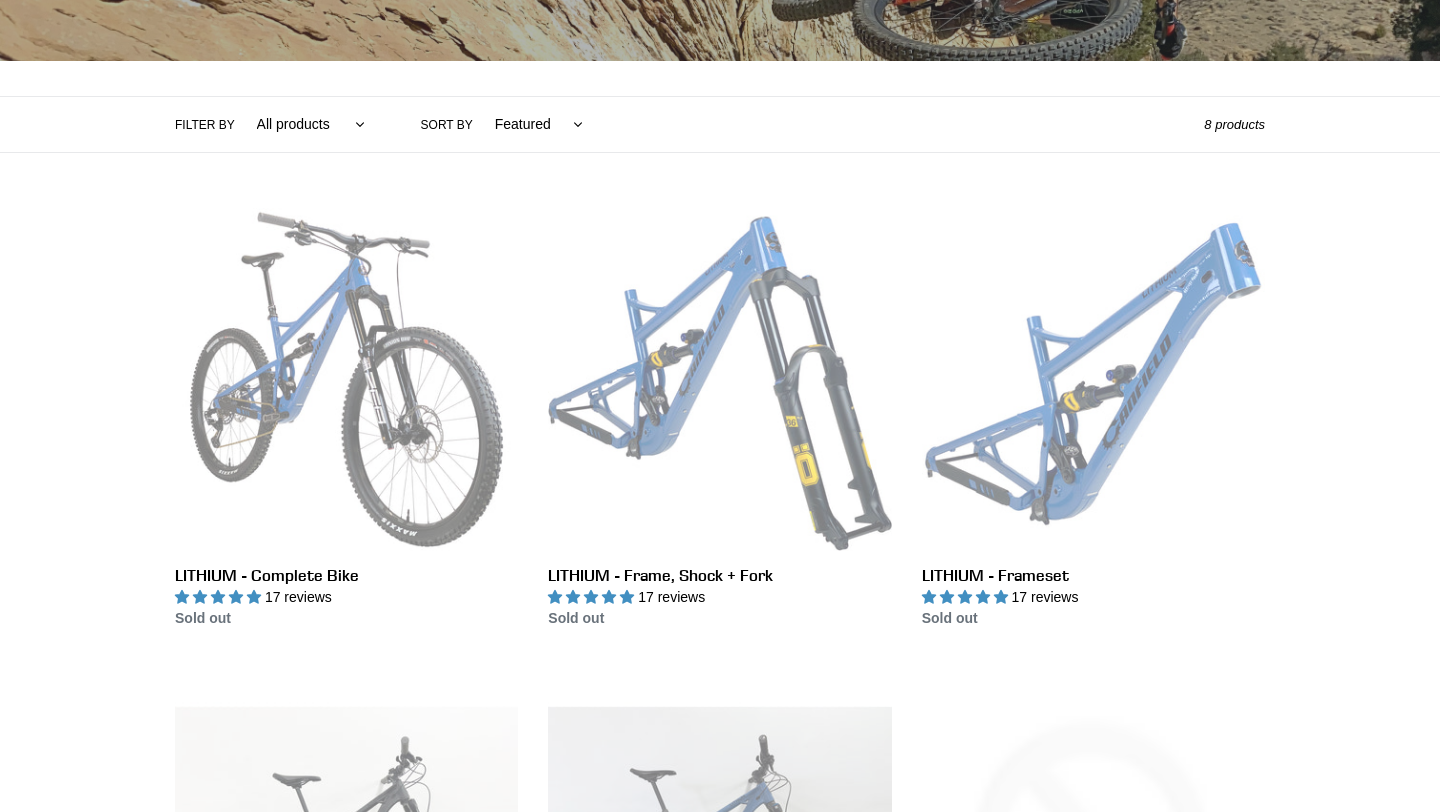 scroll, scrollTop: 388, scrollLeft: 0, axis: vertical 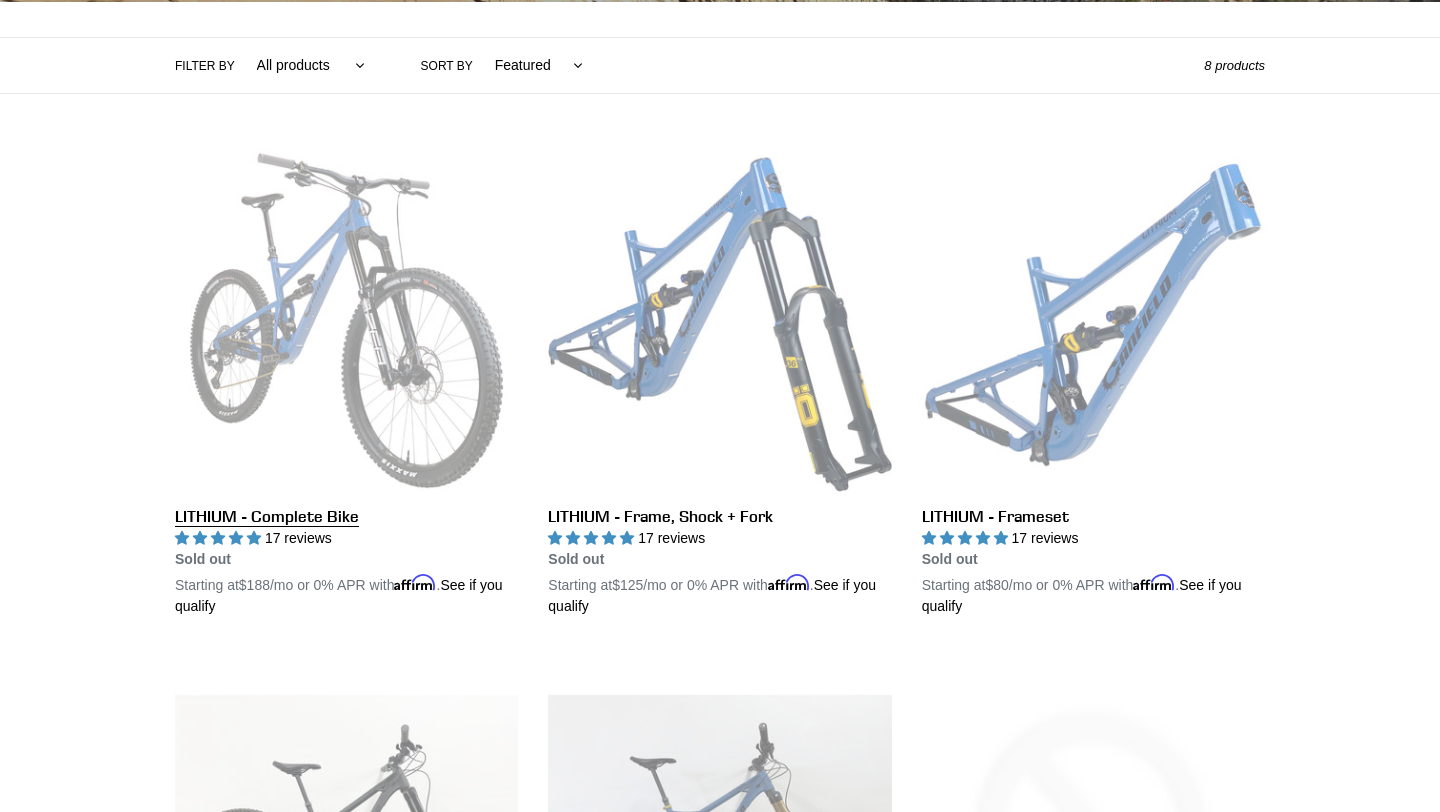 click on "LITHIUM - Complete Bike" at bounding box center [346, 383] 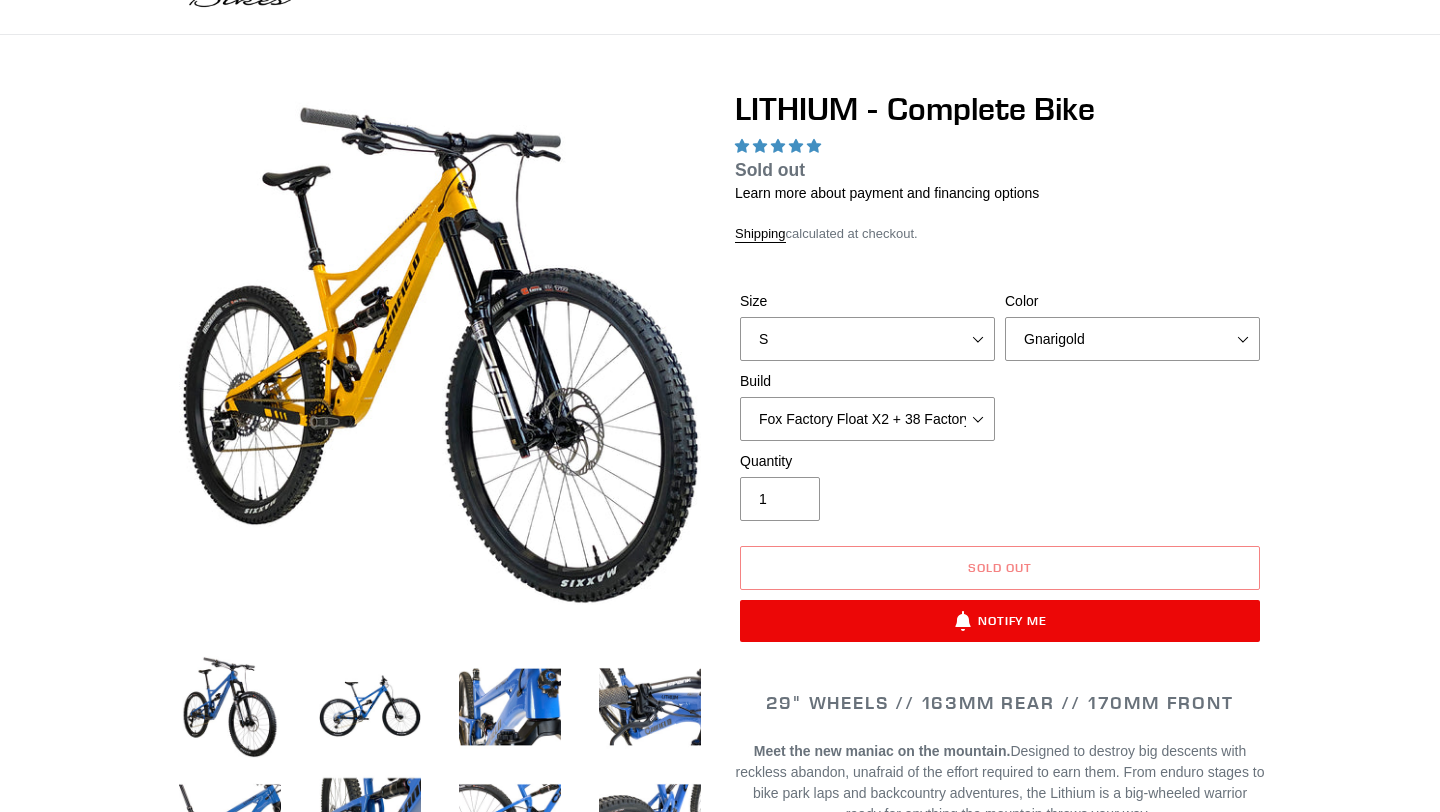 scroll, scrollTop: 195, scrollLeft: 0, axis: vertical 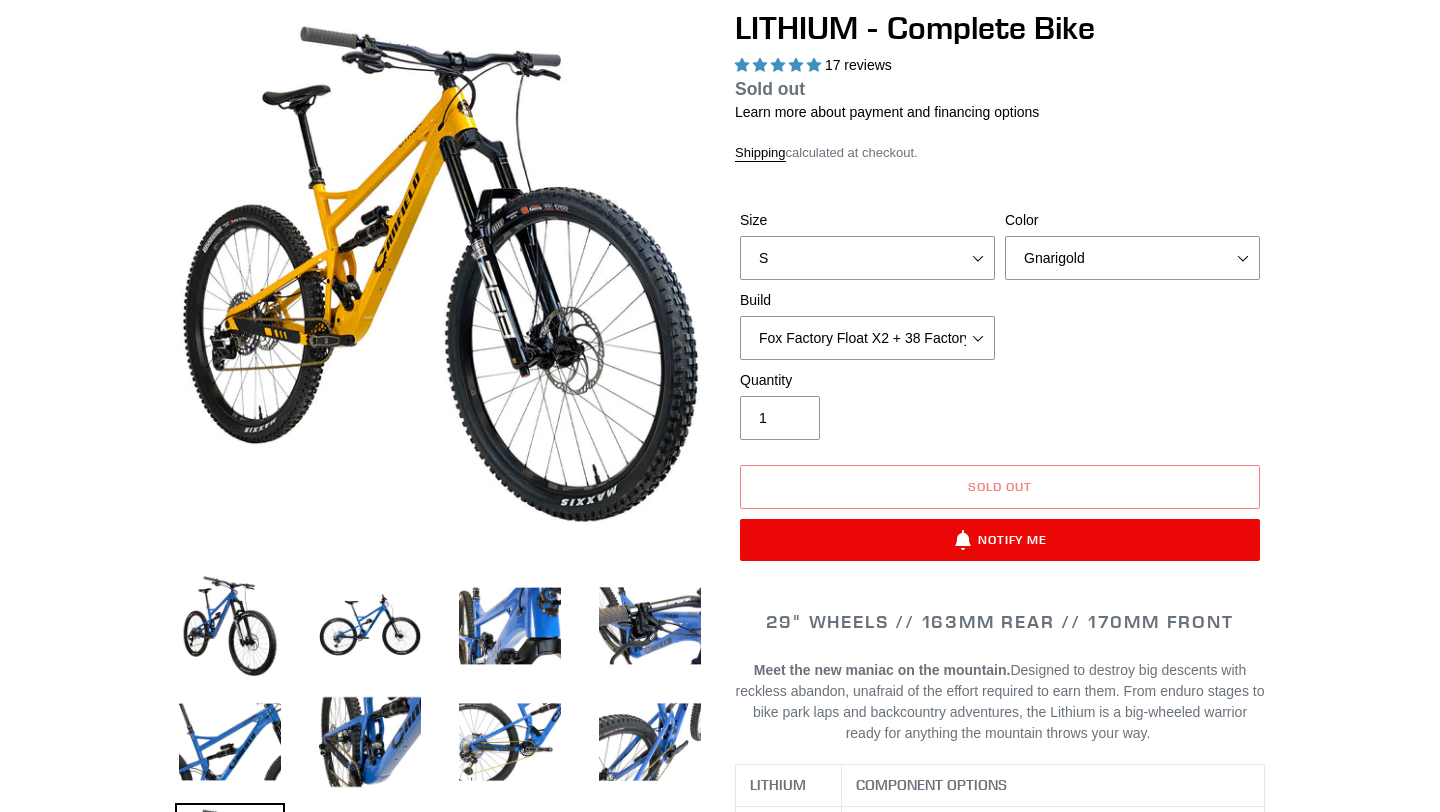 select on "highest-rating" 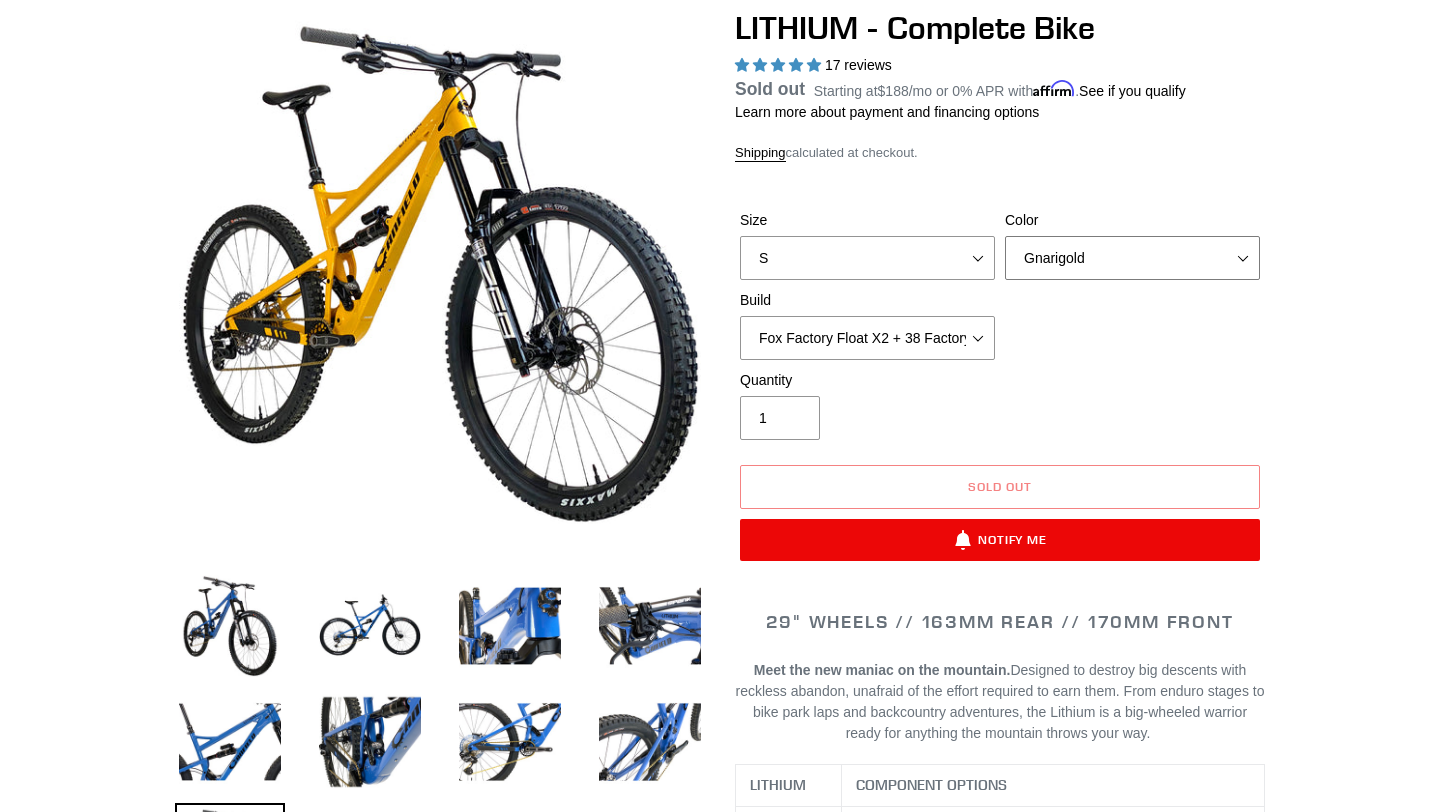 click on "Gnarigold
Blue Velvet
Stealth Black" at bounding box center [1132, 258] 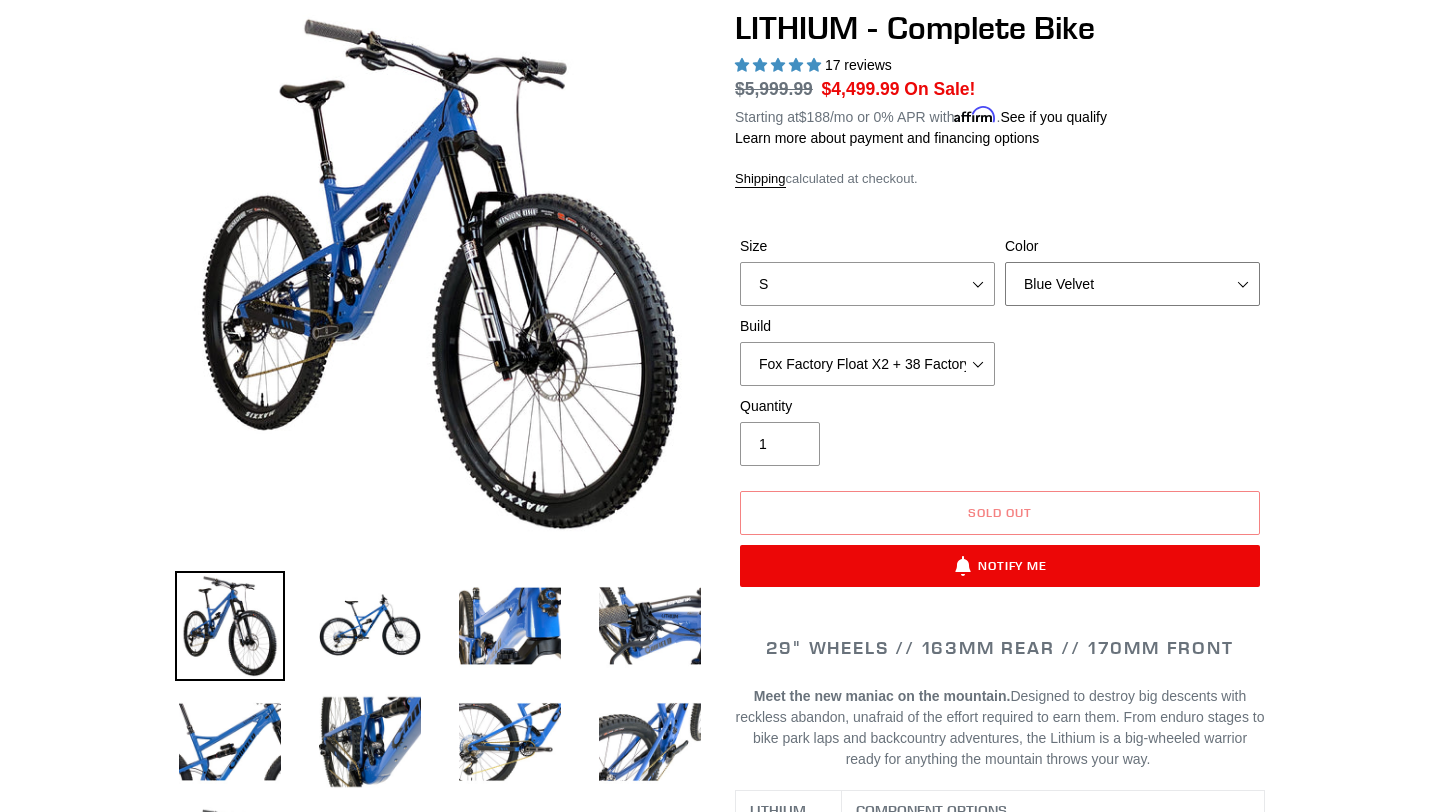 click on "Gnarigold
Blue Velvet
Stealth Black" at bounding box center (1132, 284) 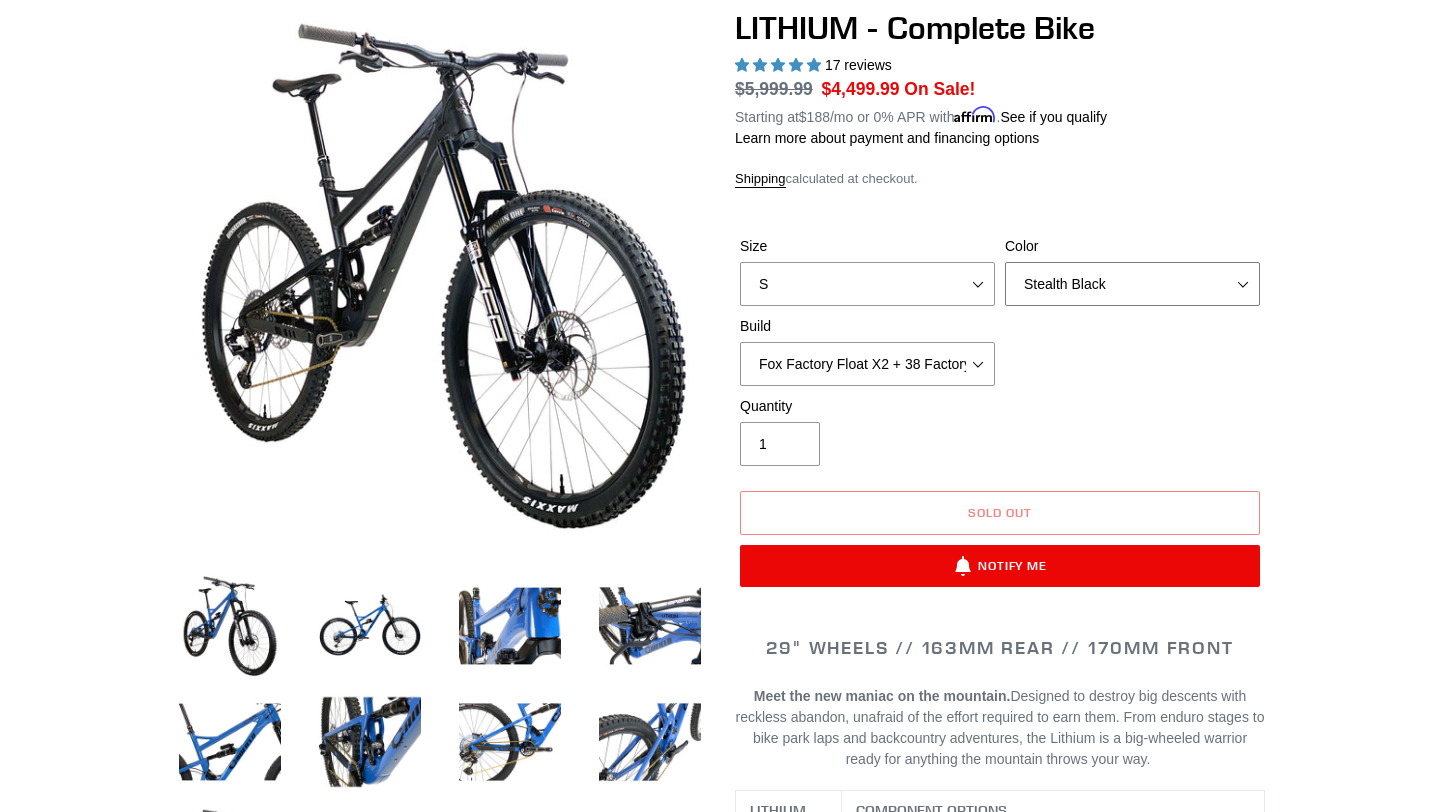 click on "Gnarigold
Blue Velvet
Stealth Black" at bounding box center (1132, 284) 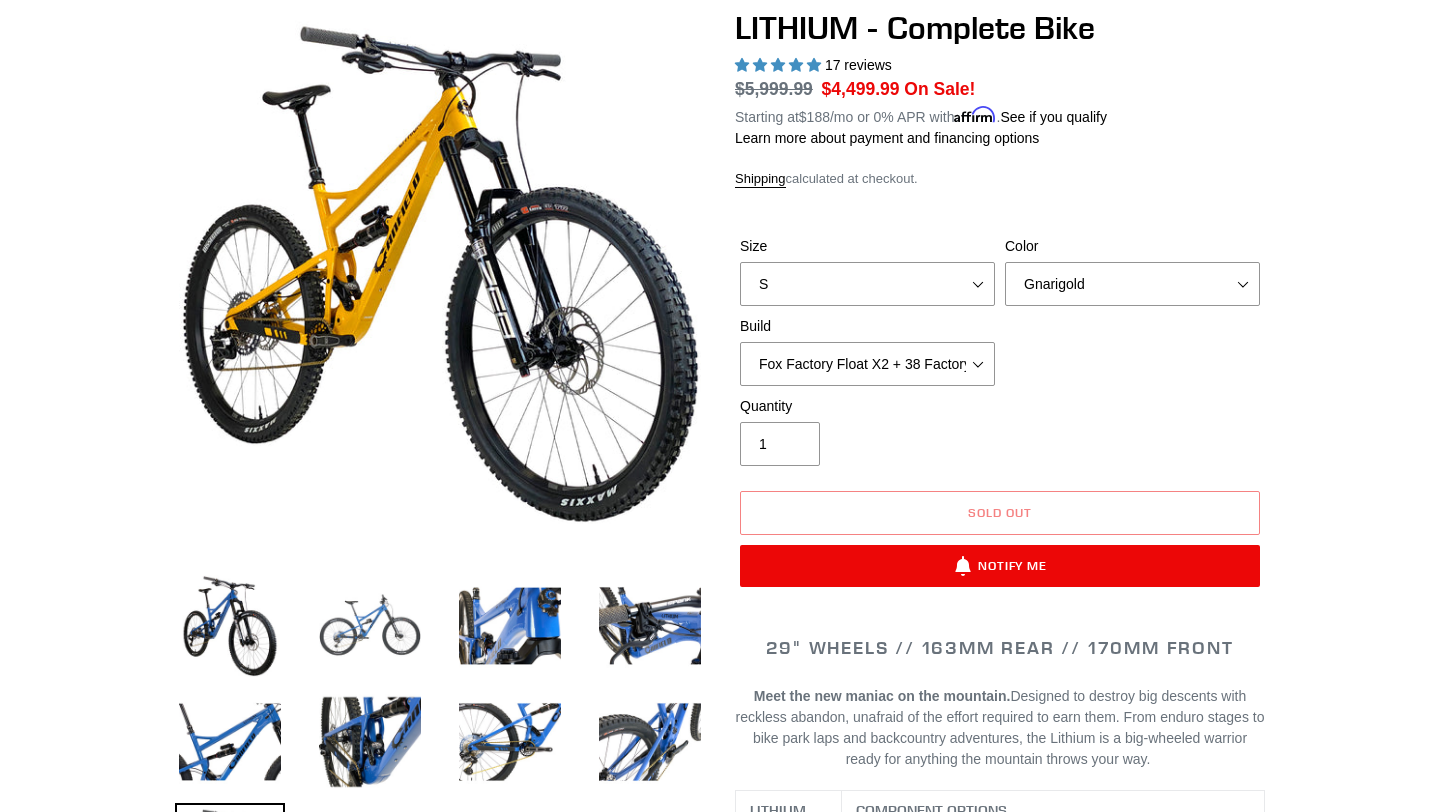 click at bounding box center (370, 626) 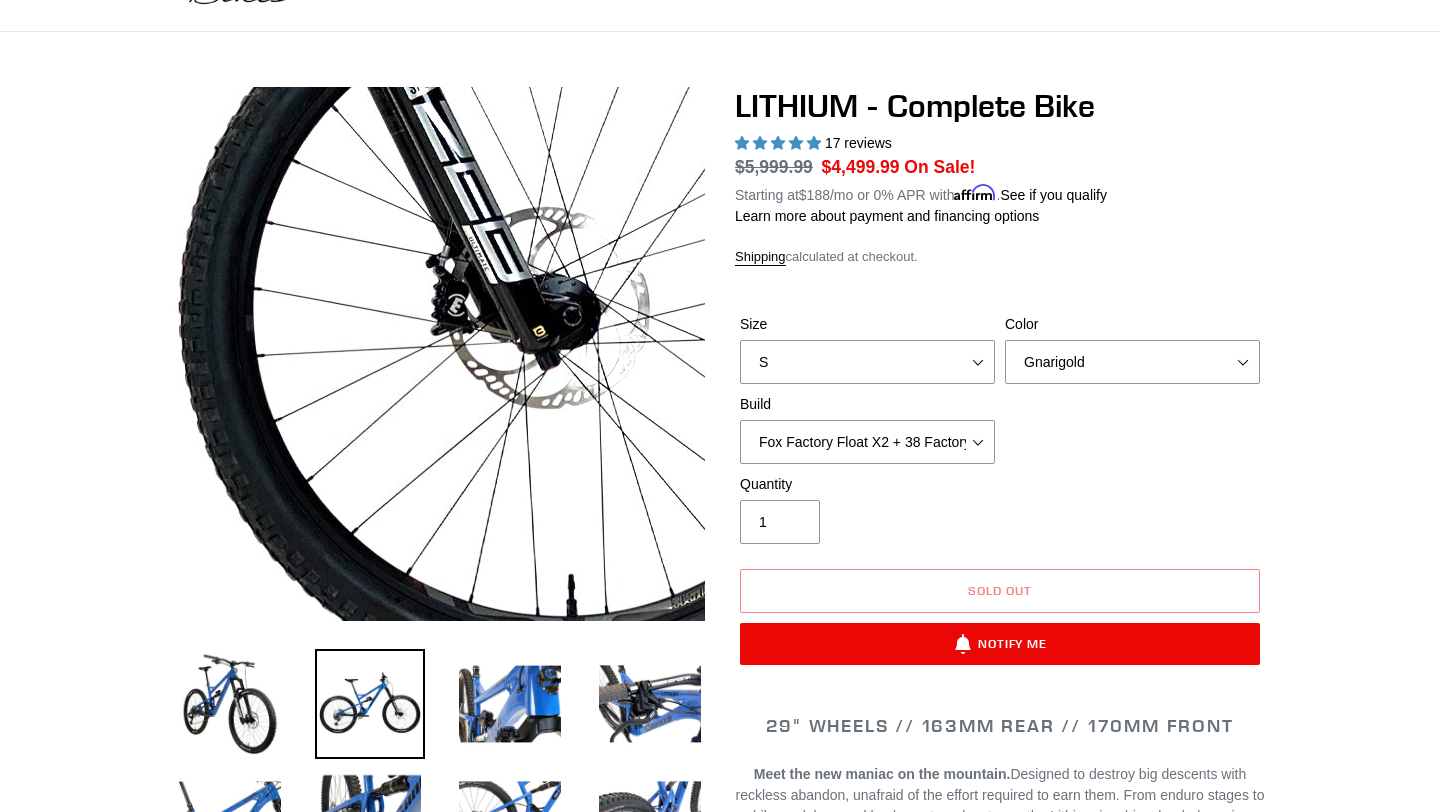 scroll, scrollTop: 119, scrollLeft: 0, axis: vertical 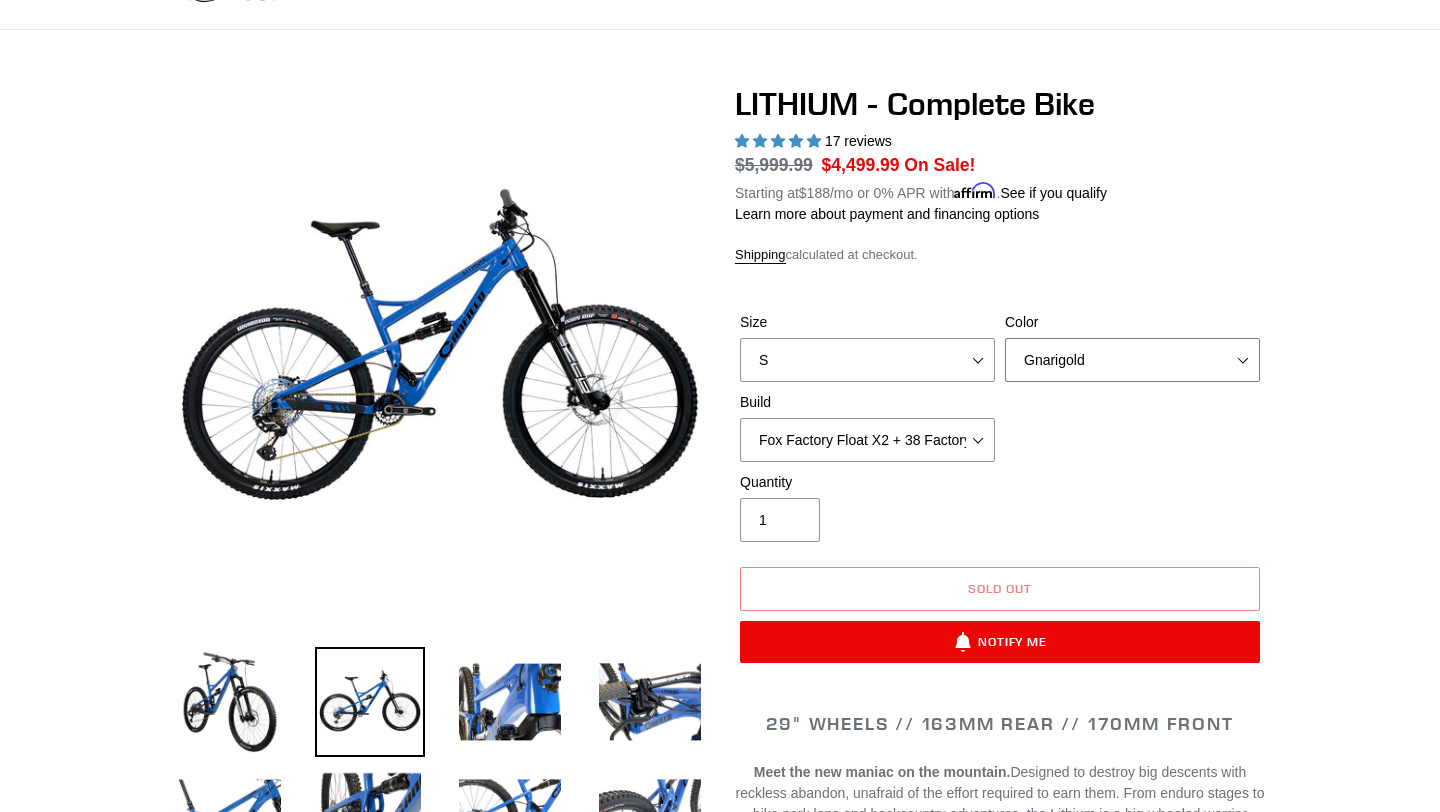 click on "Gnarigold
Blue Velvet
Stealth Black" at bounding box center (1132, 360) 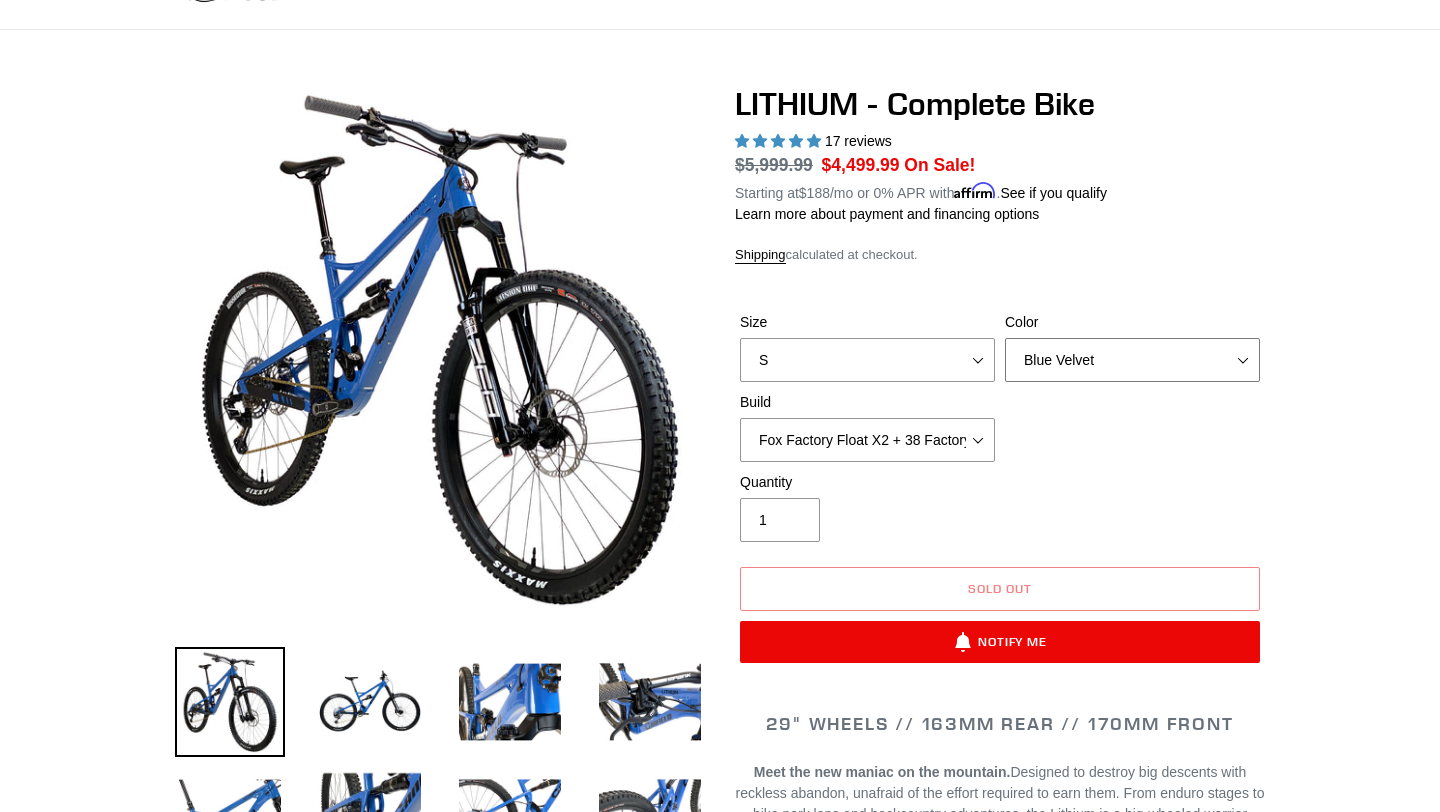 click on "Gnarigold
Blue Velvet
Stealth Black" at bounding box center [1132, 360] 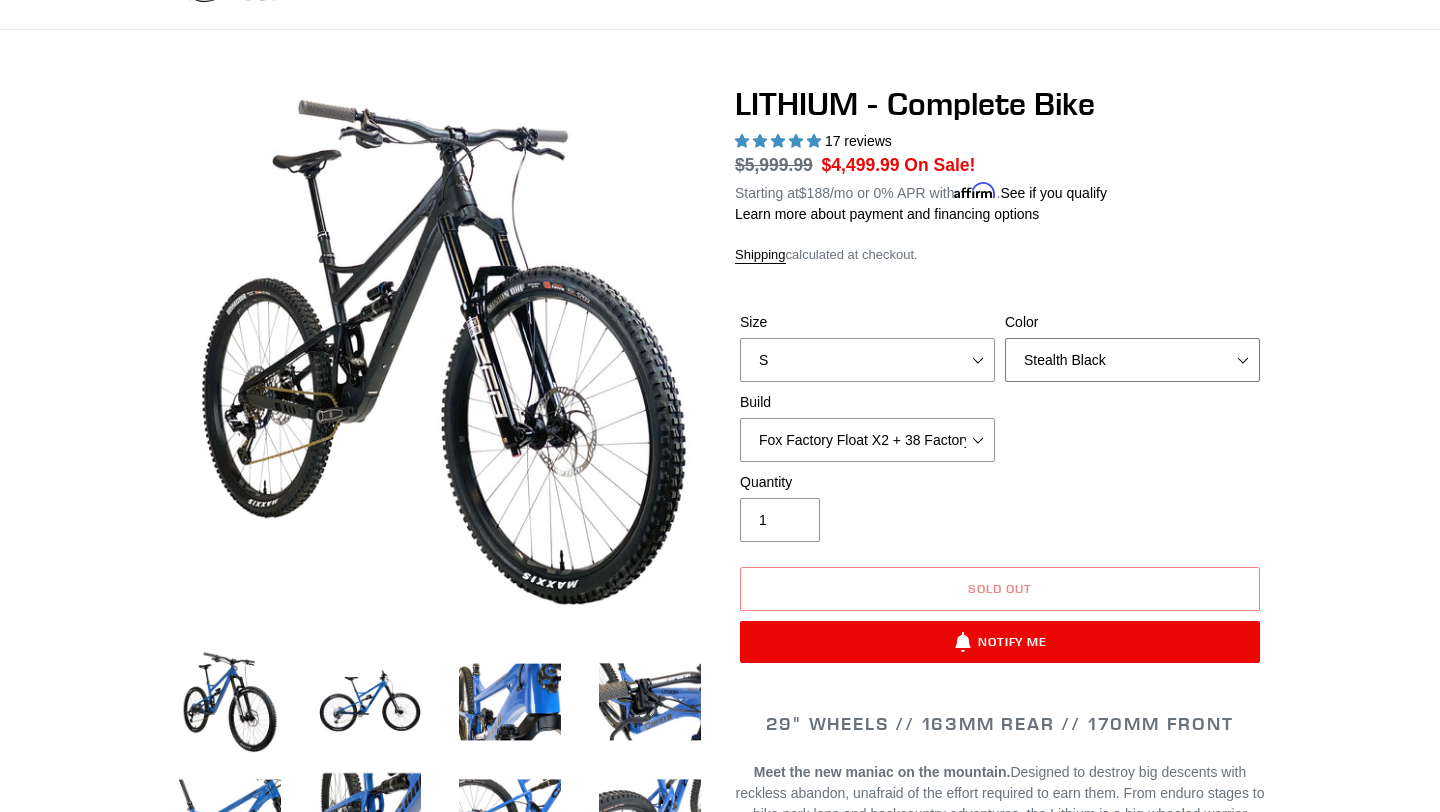 click on "Gnarigold
Blue Velvet
Stealth Black" at bounding box center (1132, 360) 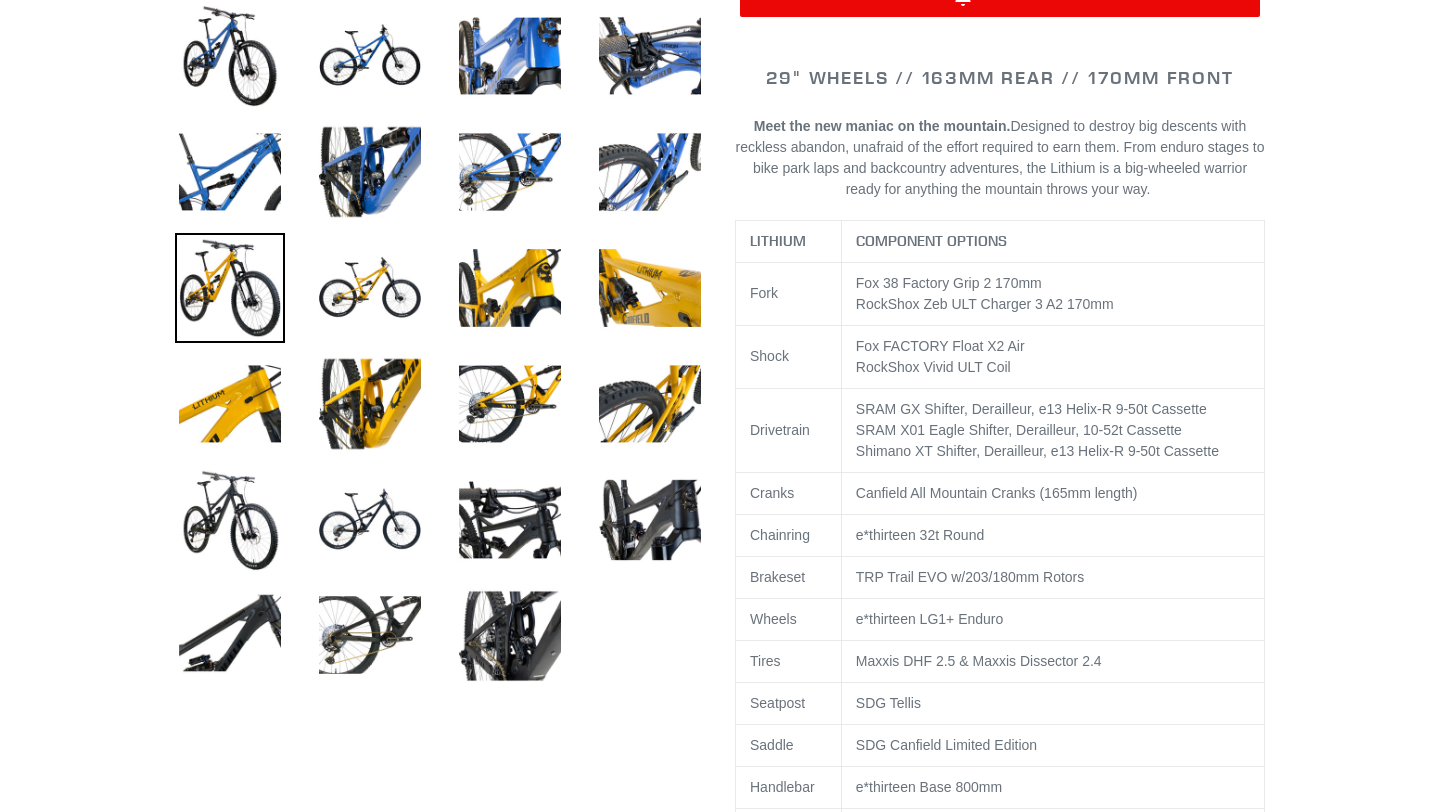 scroll, scrollTop: 767, scrollLeft: 0, axis: vertical 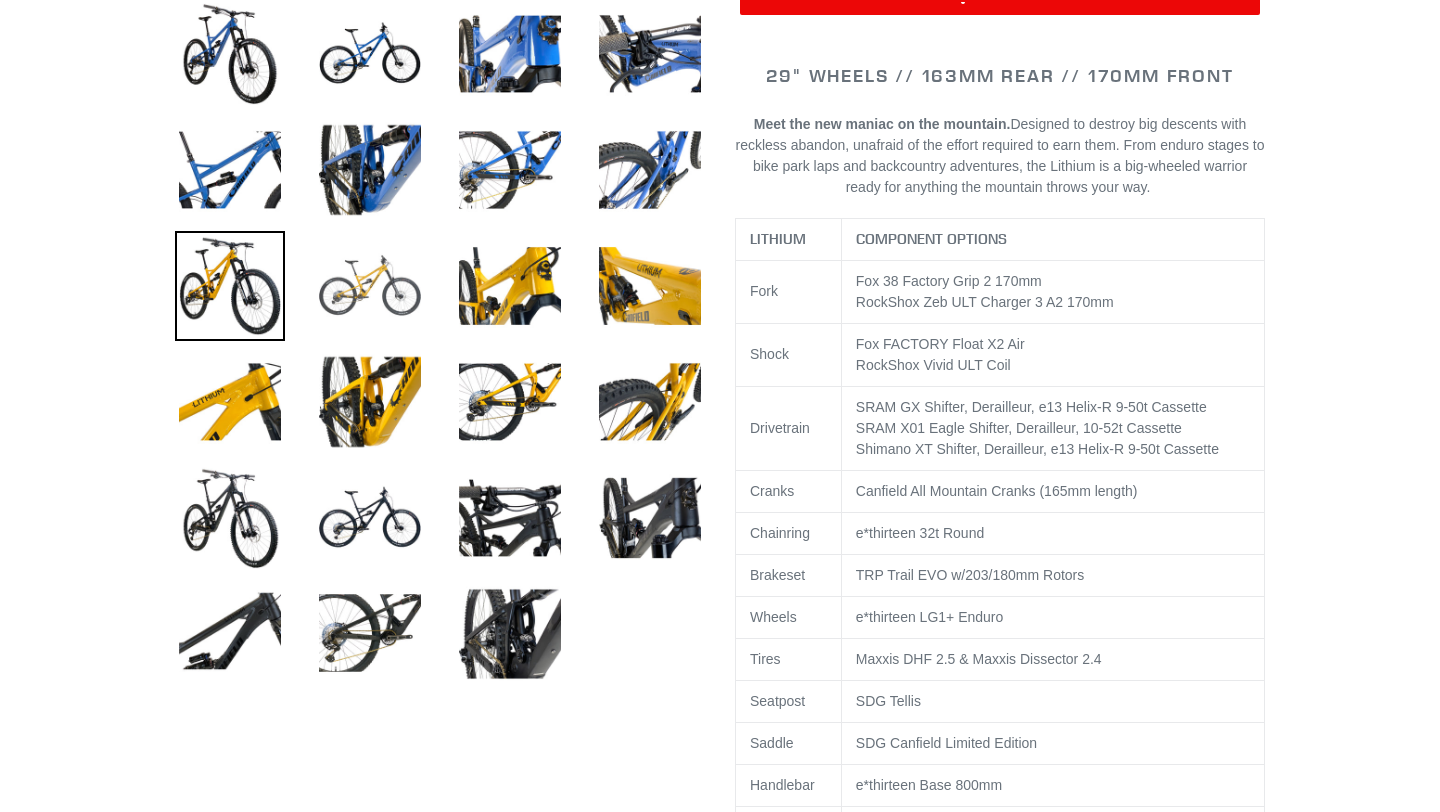 click at bounding box center [370, 286] 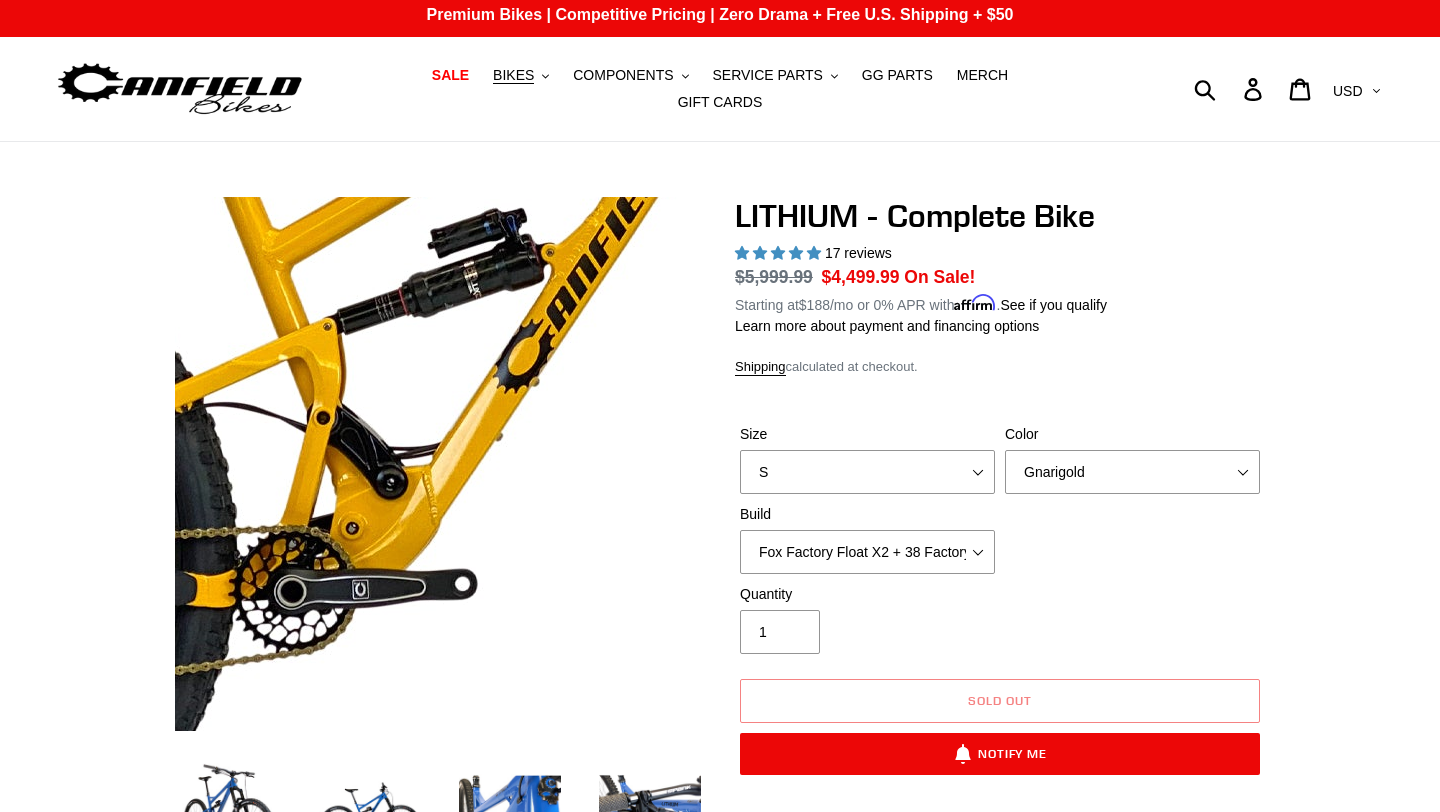 scroll, scrollTop: 0, scrollLeft: 0, axis: both 